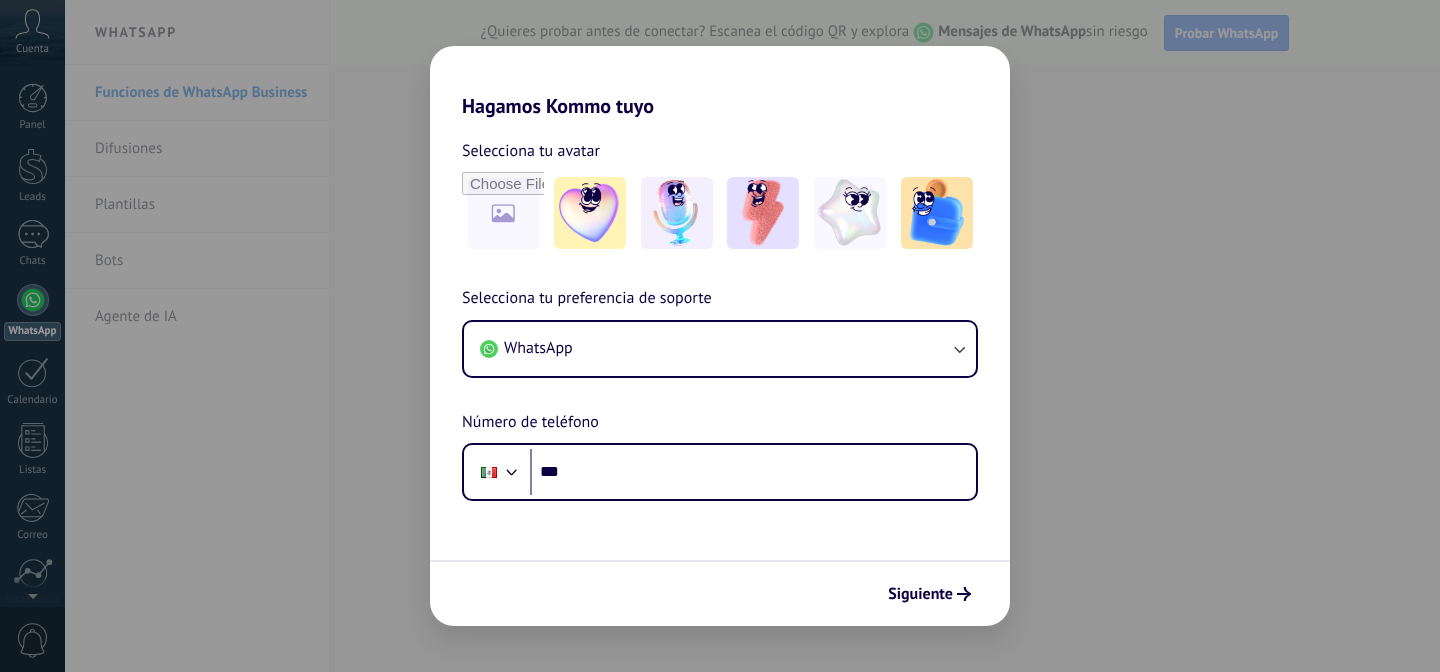 scroll, scrollTop: 0, scrollLeft: 0, axis: both 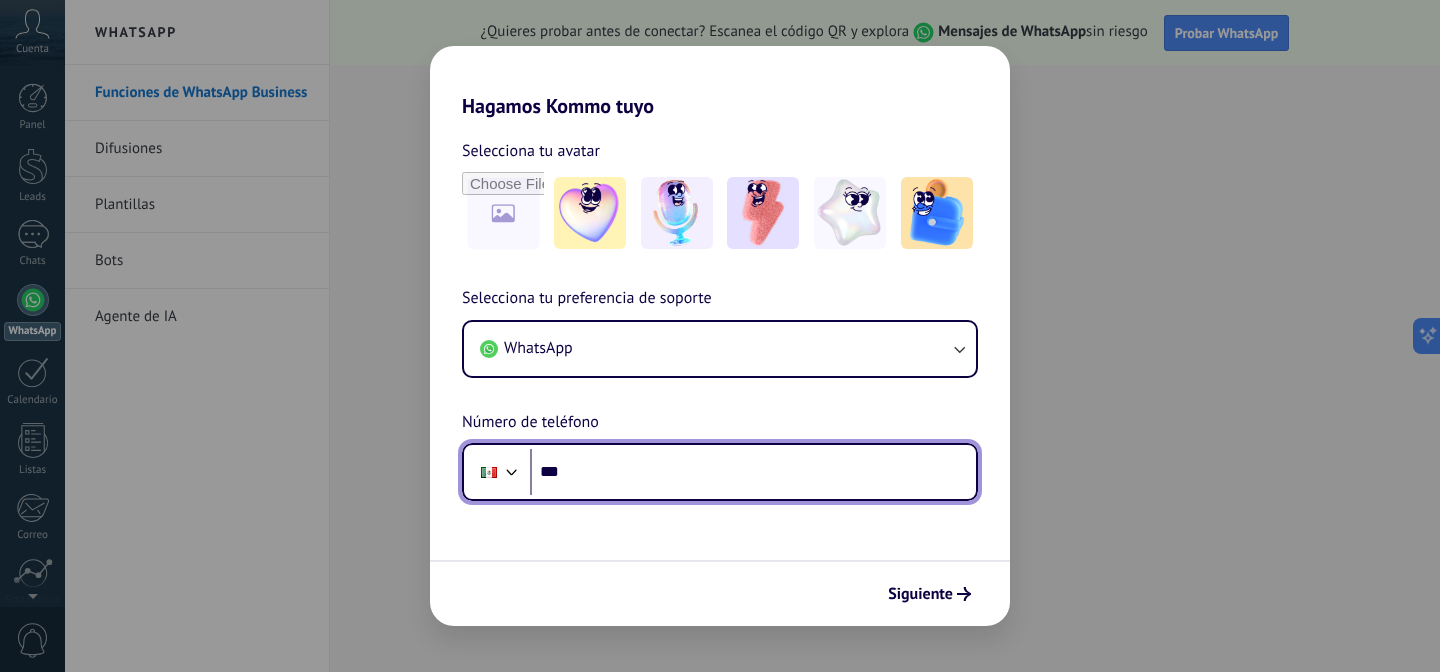 click on "***" at bounding box center [753, 472] 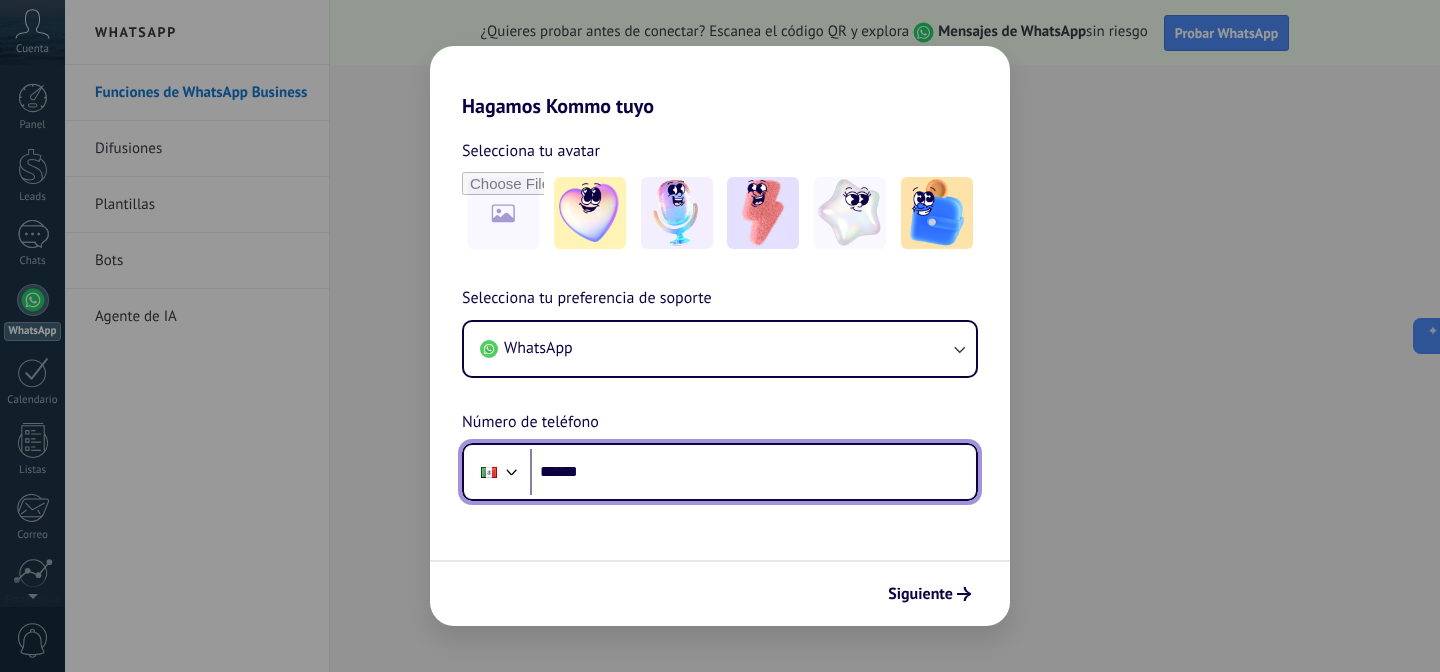 paste on "**********" 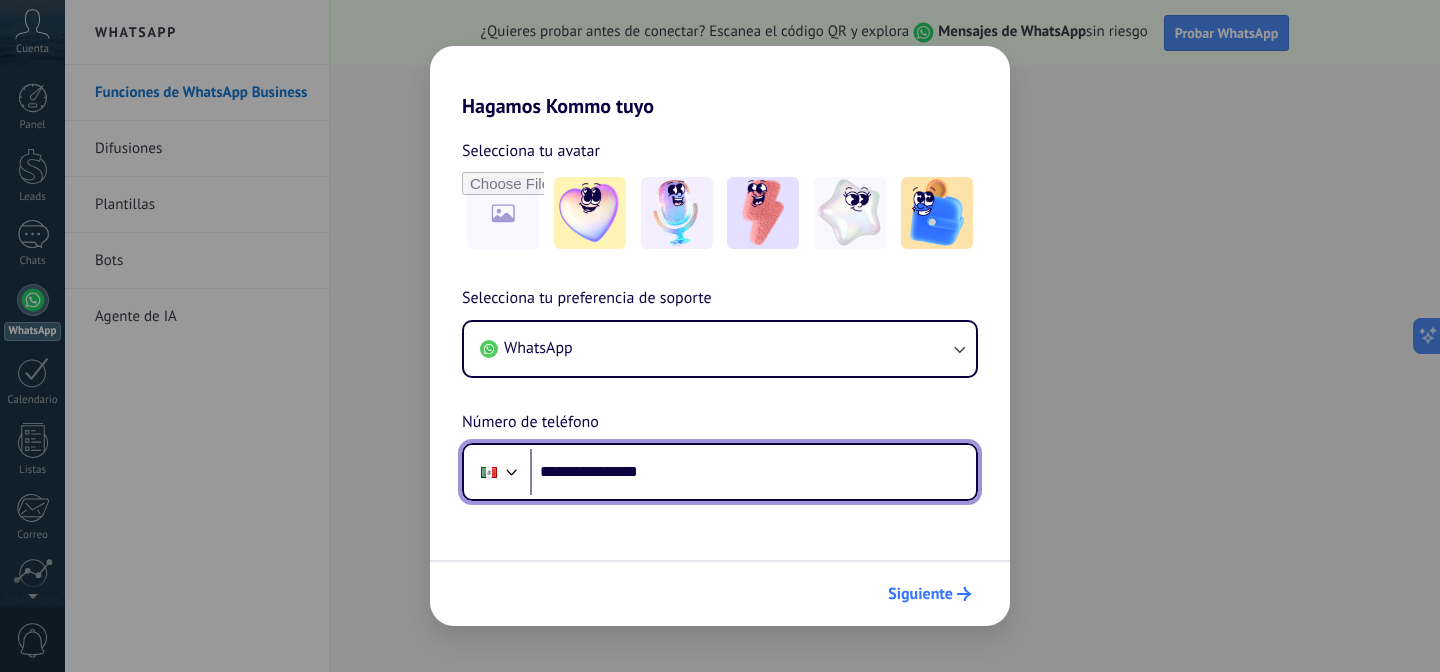type on "**********" 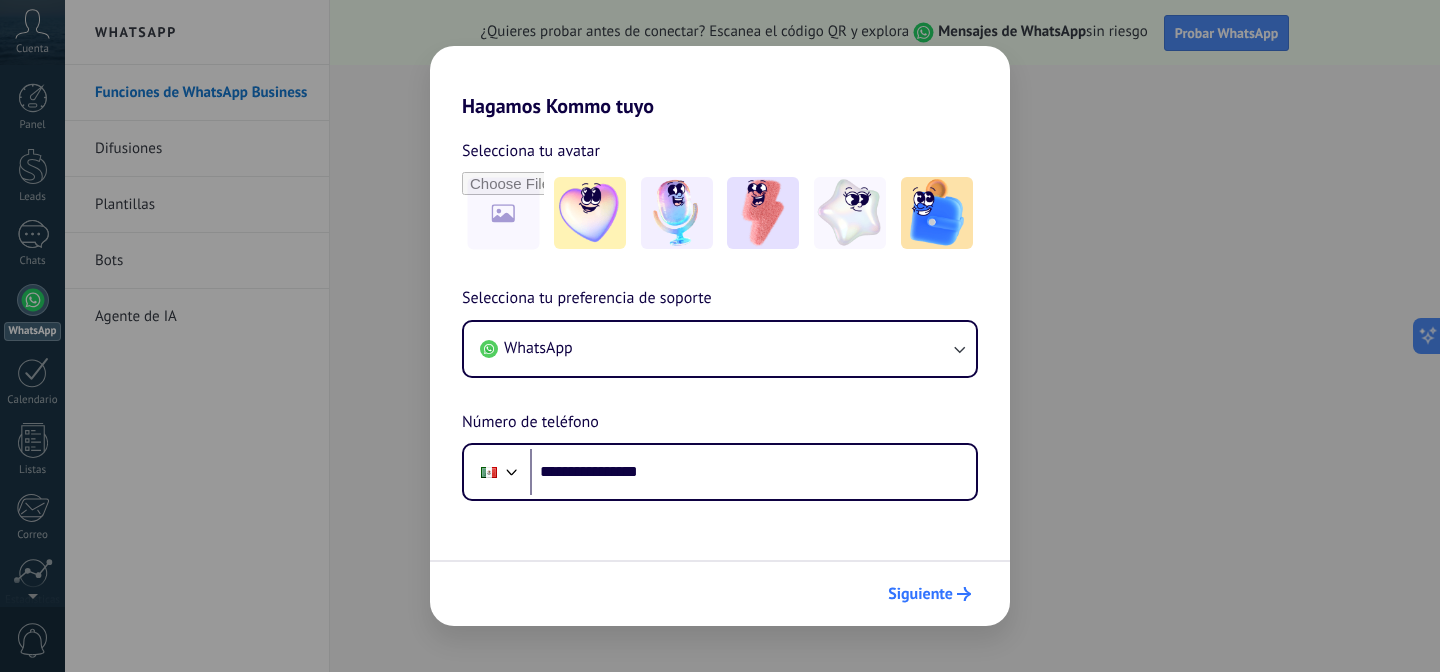 click on "Siguiente" at bounding box center (920, 594) 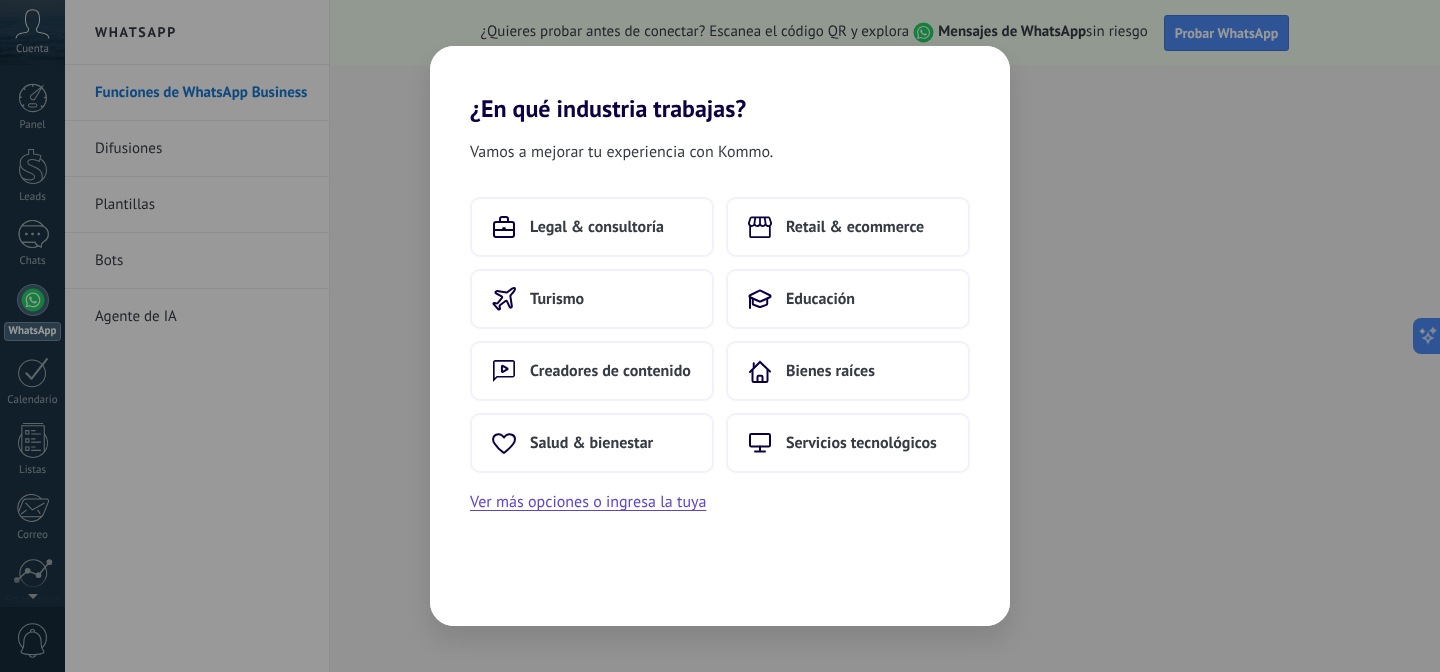 scroll, scrollTop: 0, scrollLeft: 0, axis: both 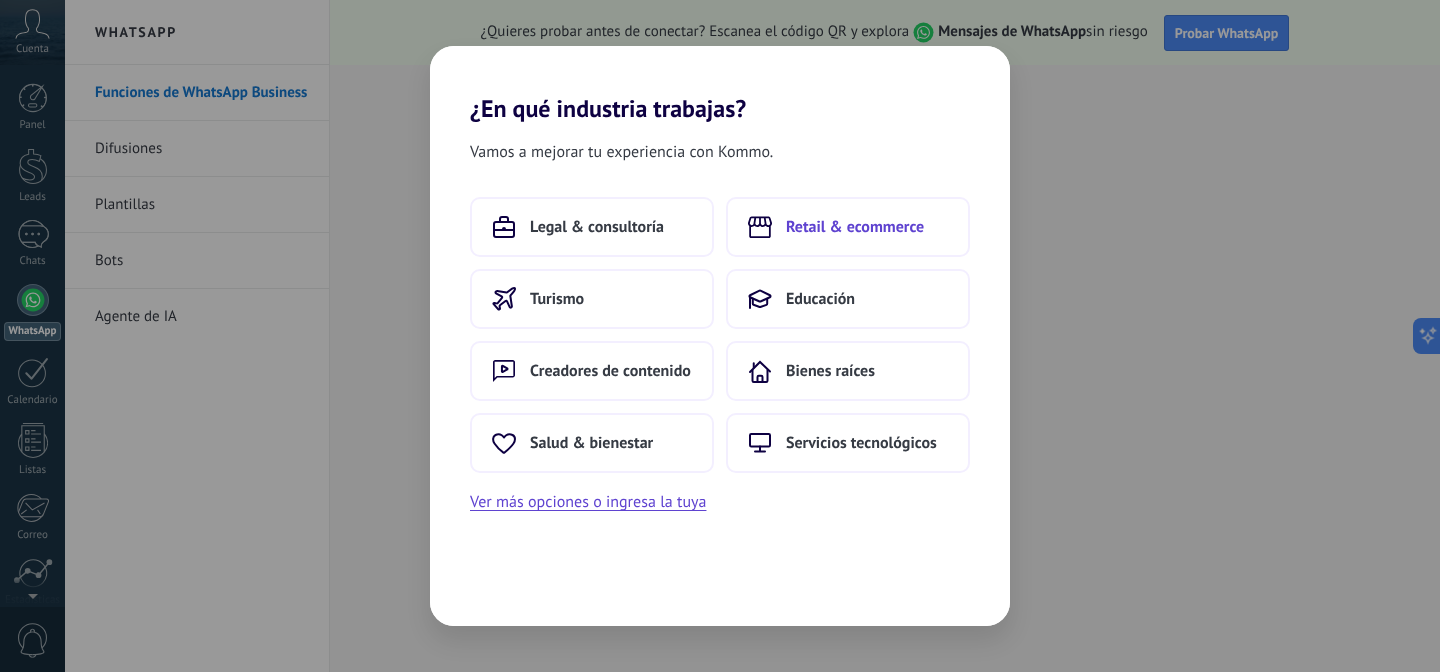 click on "Retail & ecommerce" at bounding box center (855, 227) 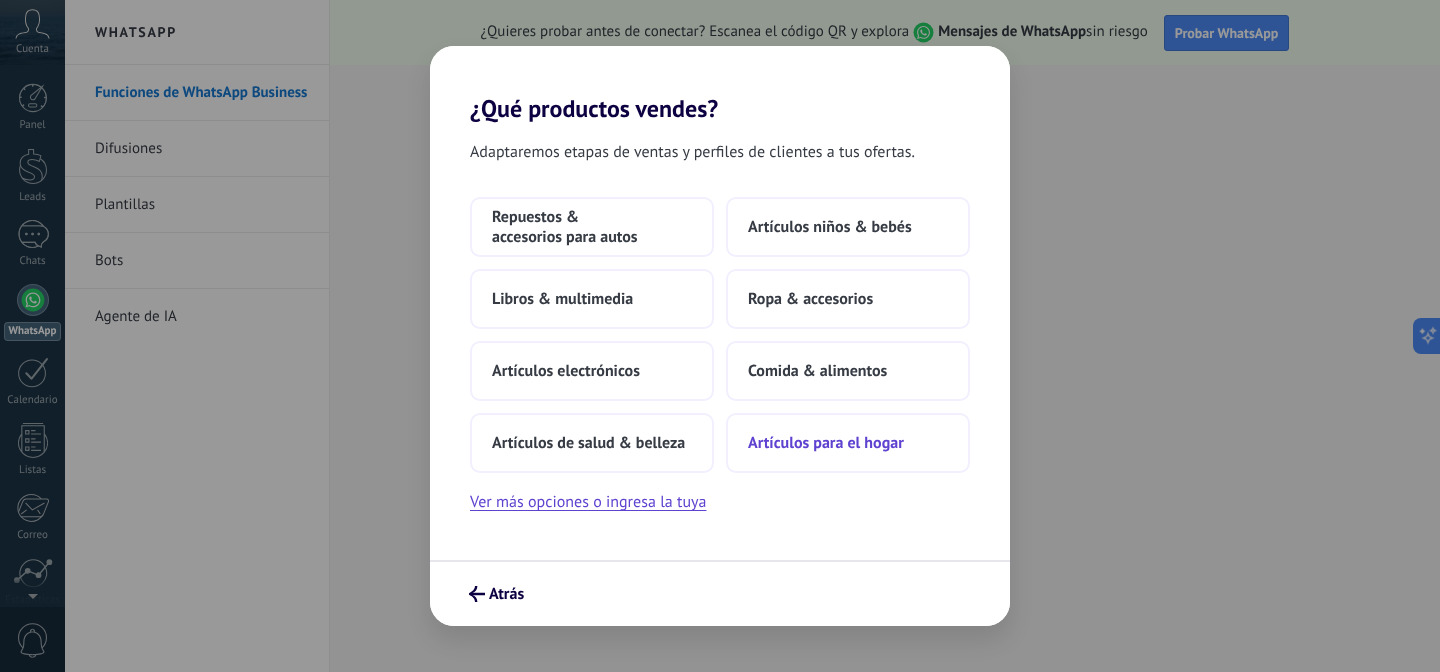 click on "Artículos para el hogar" at bounding box center (848, 443) 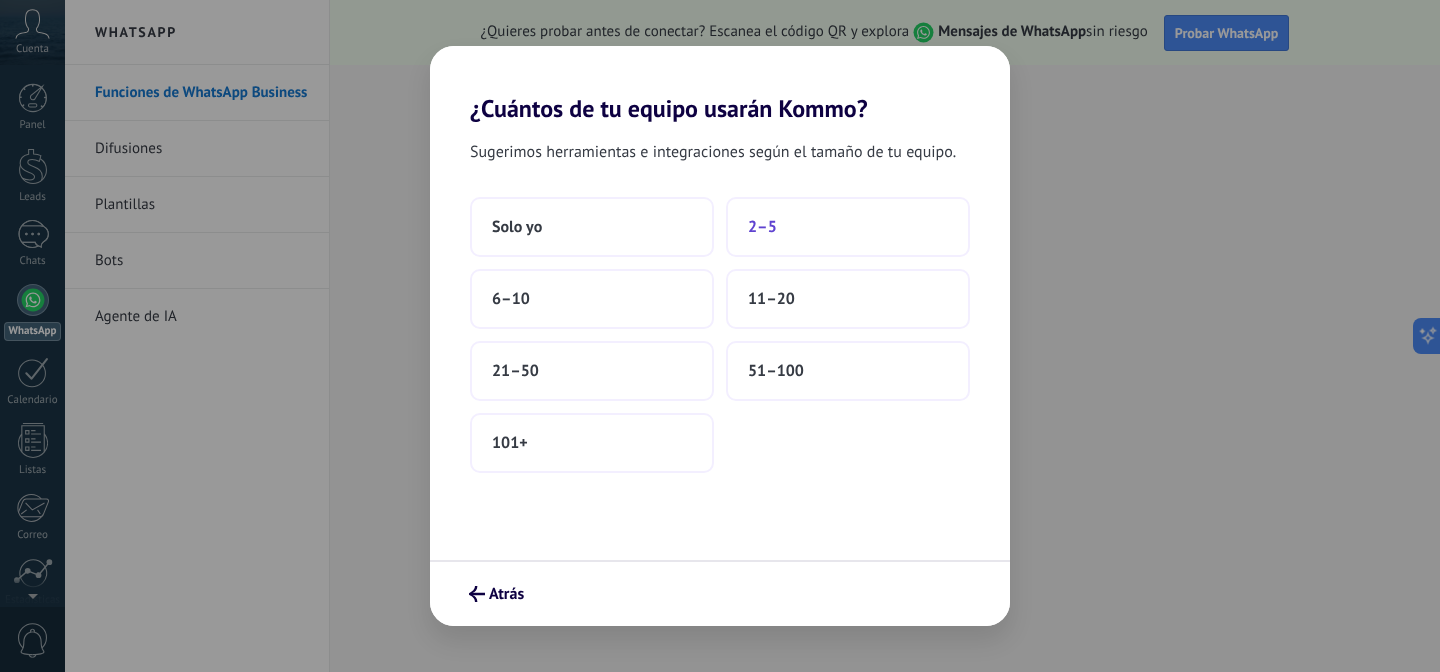 click on "2–5" at bounding box center [848, 227] 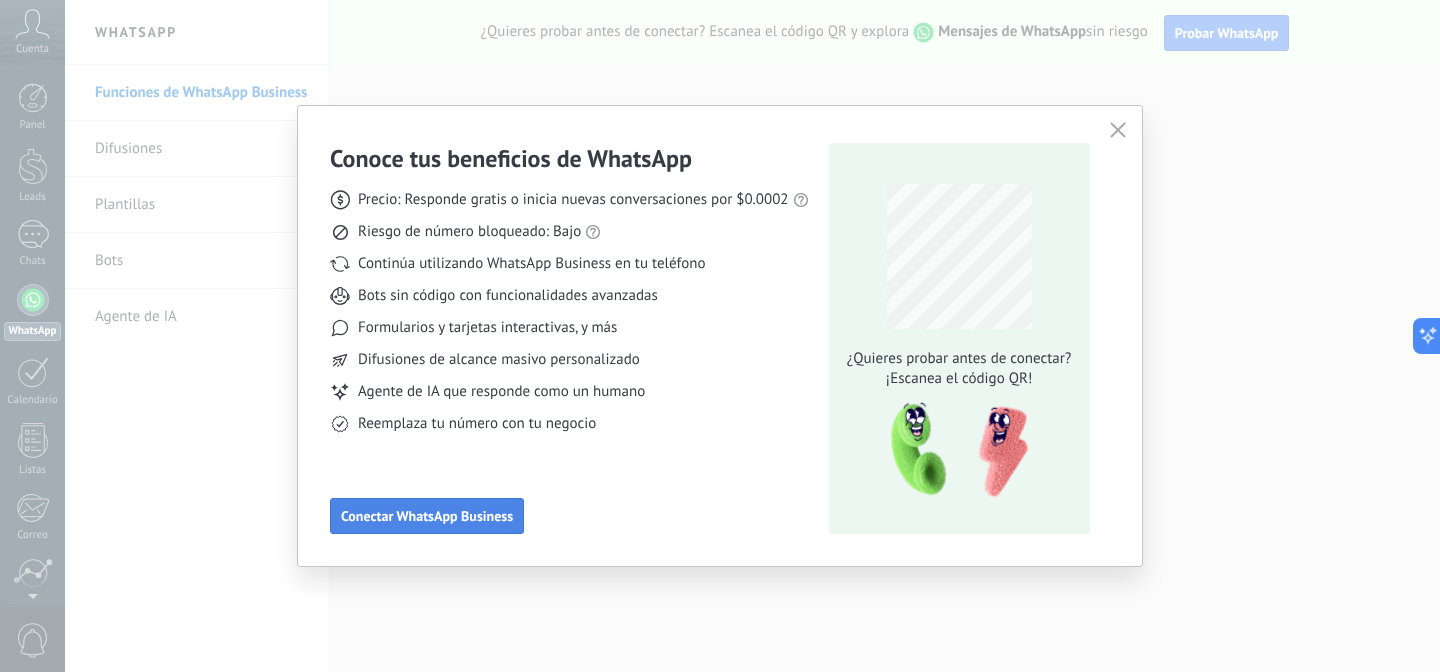 click on "Conectar WhatsApp Business" at bounding box center [427, 516] 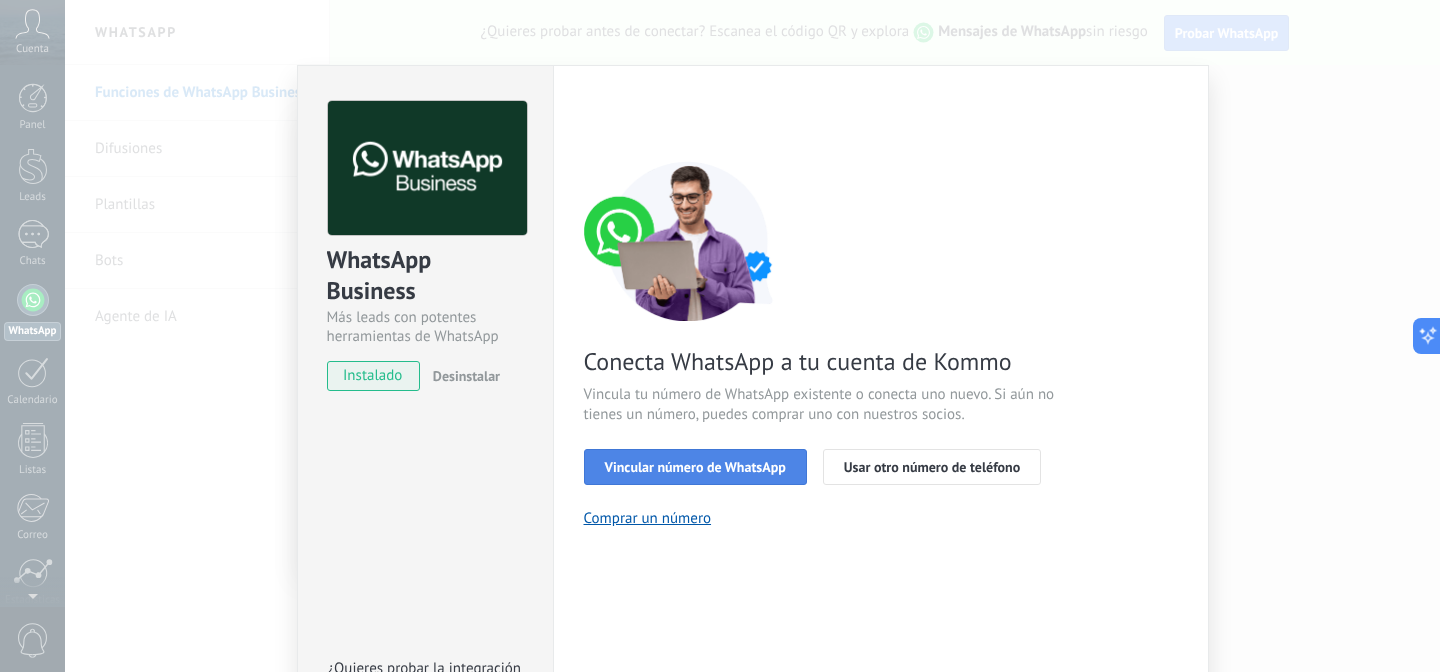 click on "Vincular número de WhatsApp" at bounding box center [695, 467] 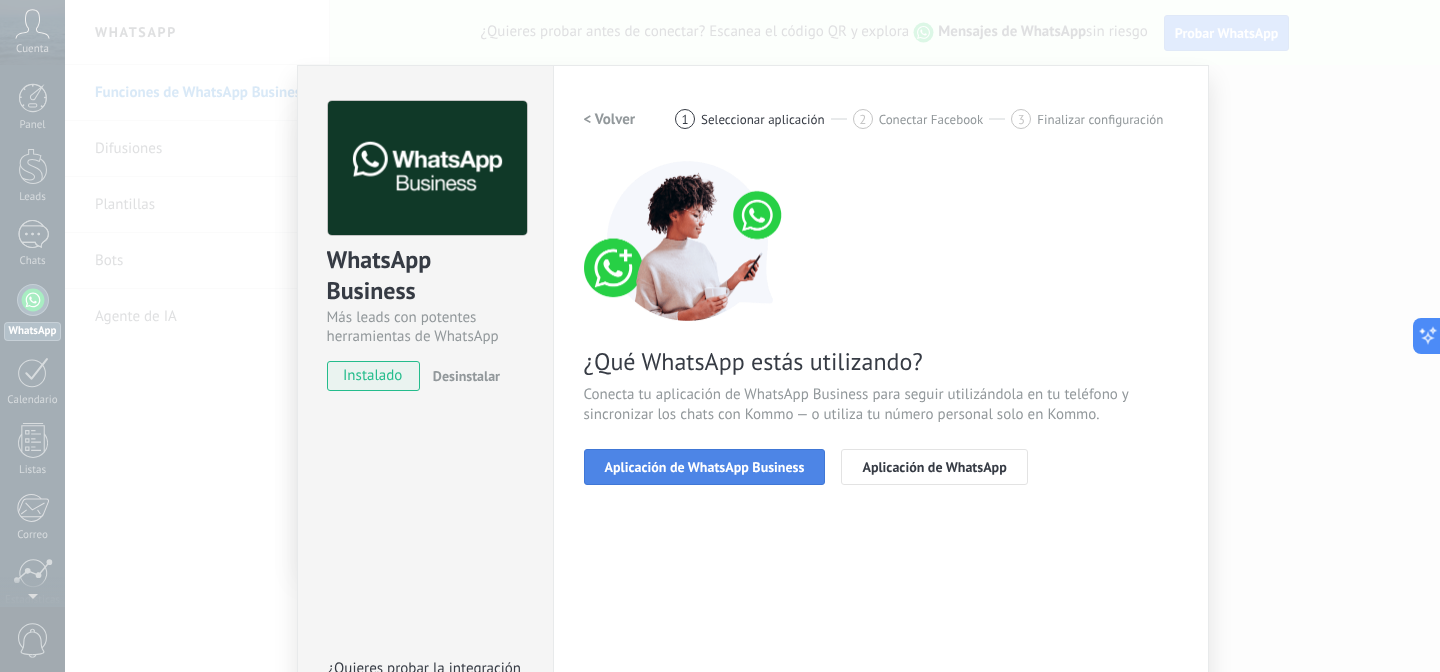 click on "Aplicación de WhatsApp Business" at bounding box center [705, 467] 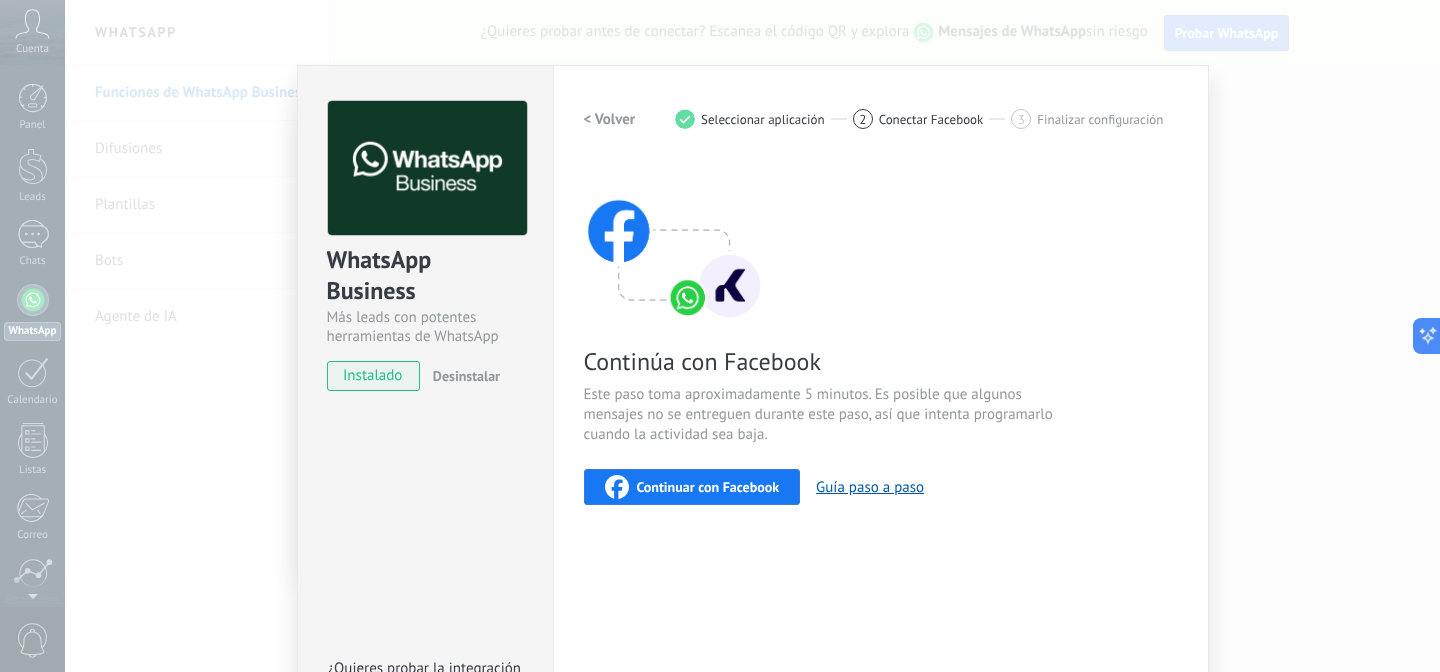 click on "Continuar con Facebook" at bounding box center (708, 487) 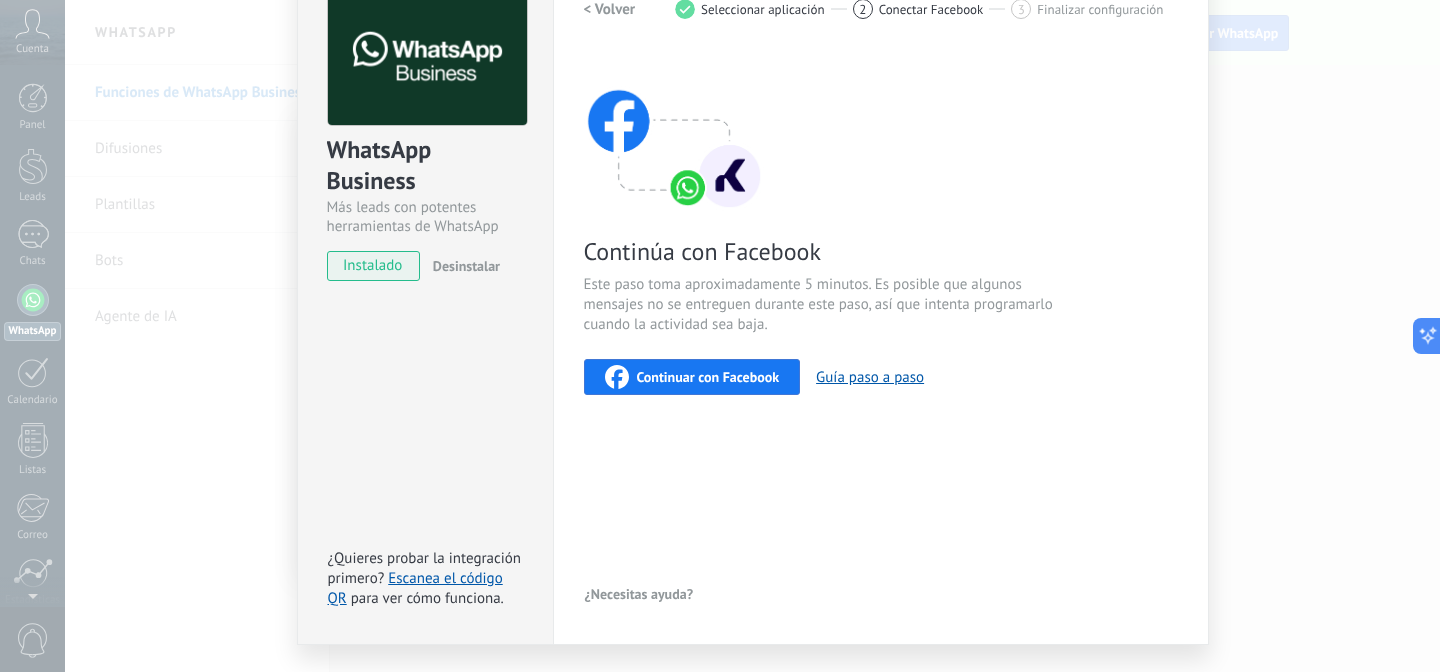 scroll, scrollTop: 158, scrollLeft: 0, axis: vertical 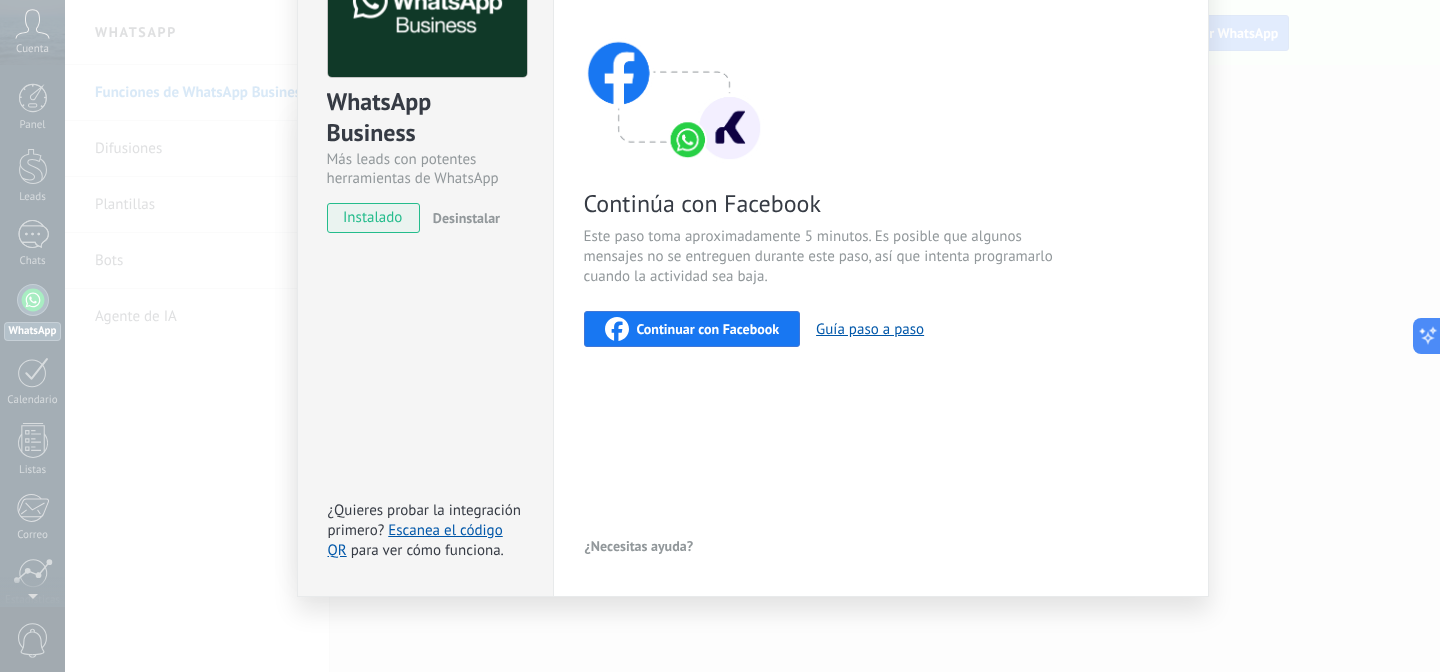 click on "Continuar con Facebook" at bounding box center [708, 329] 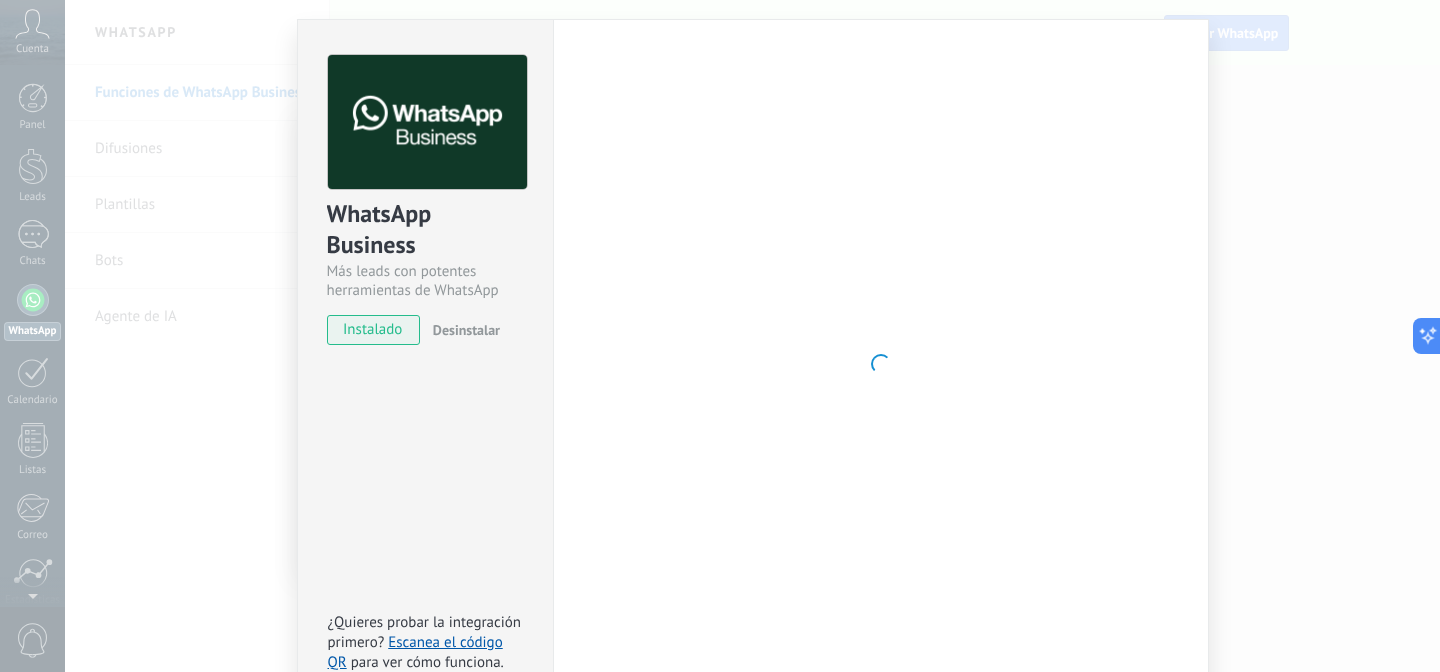 scroll, scrollTop: 45, scrollLeft: 0, axis: vertical 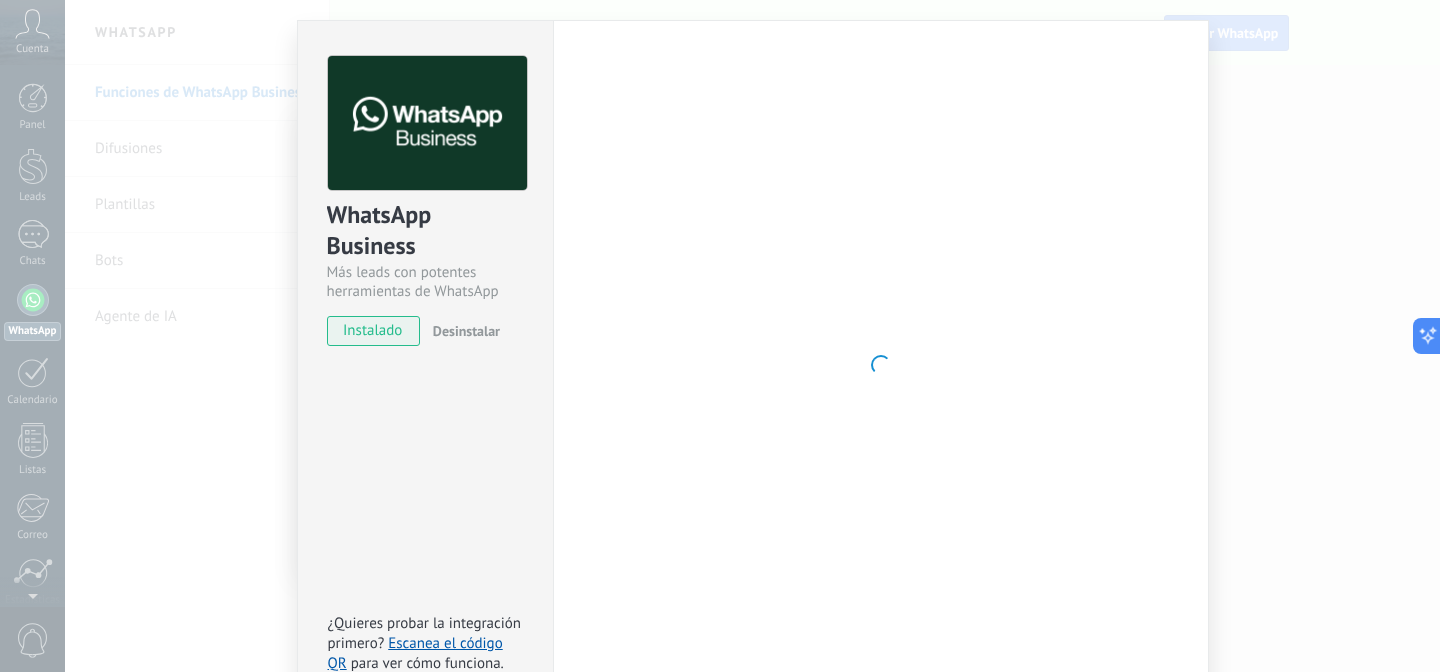 click at bounding box center [881, 365] 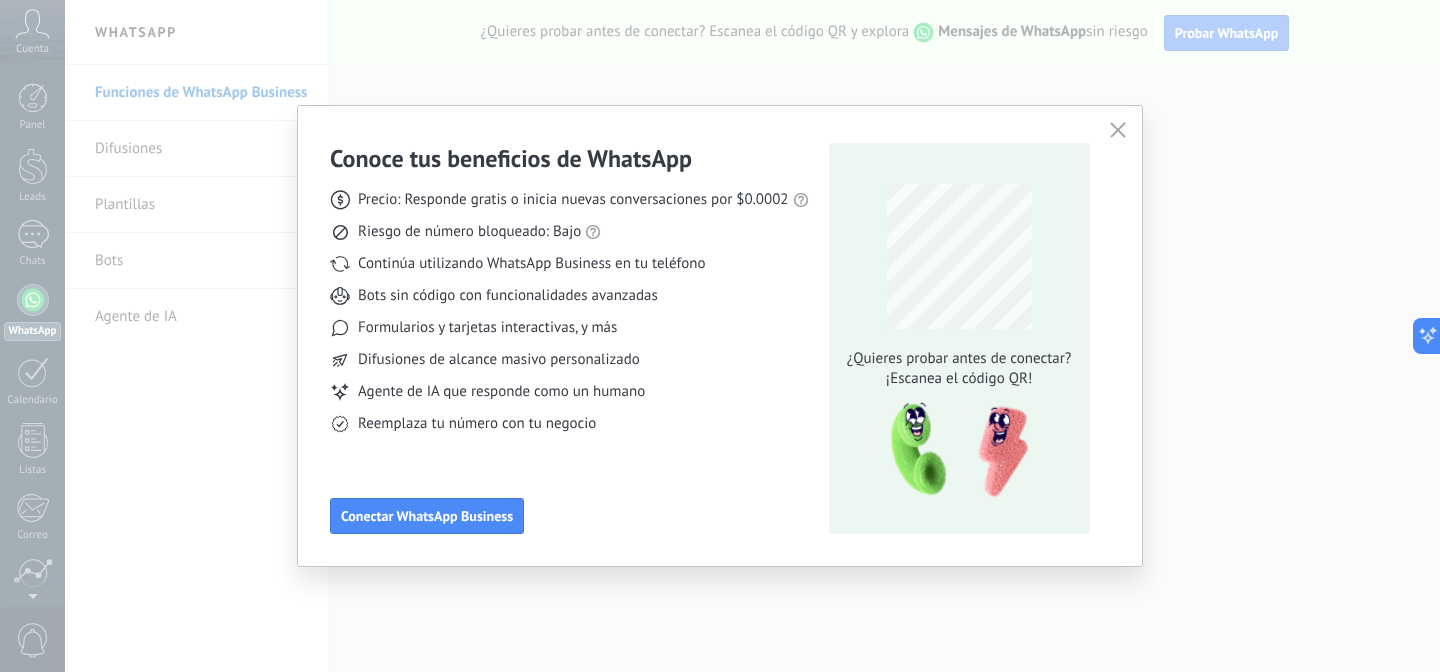 scroll, scrollTop: 0, scrollLeft: 0, axis: both 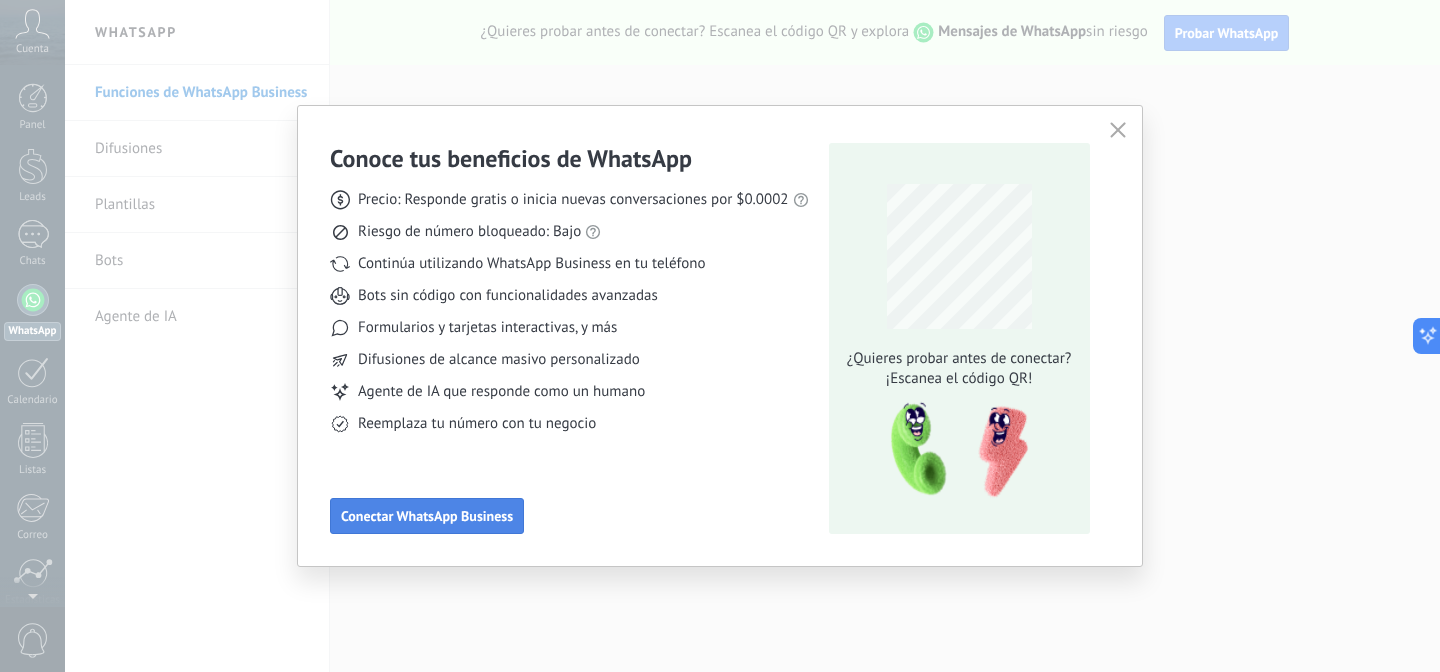 click on "Conectar WhatsApp Business" at bounding box center [427, 516] 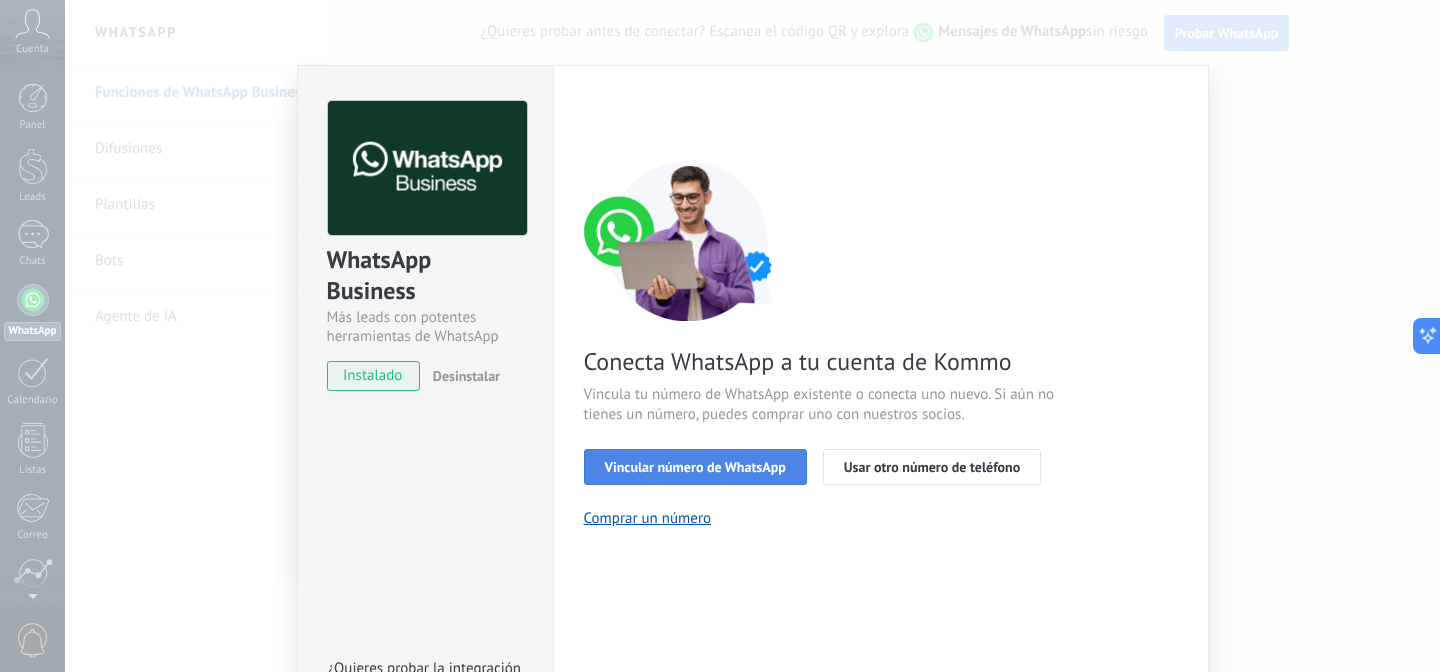 click on "Vincular número de WhatsApp" at bounding box center [695, 467] 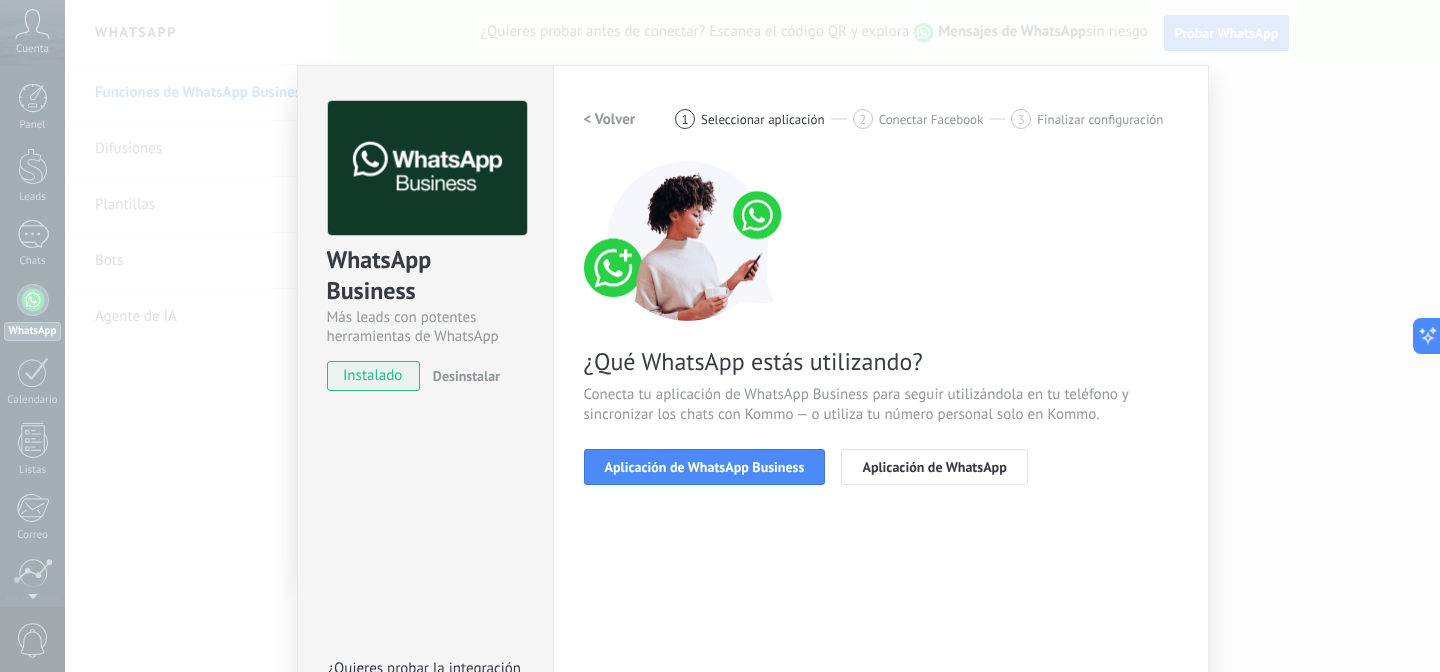 click on "Aplicación de WhatsApp Business" at bounding box center (705, 467) 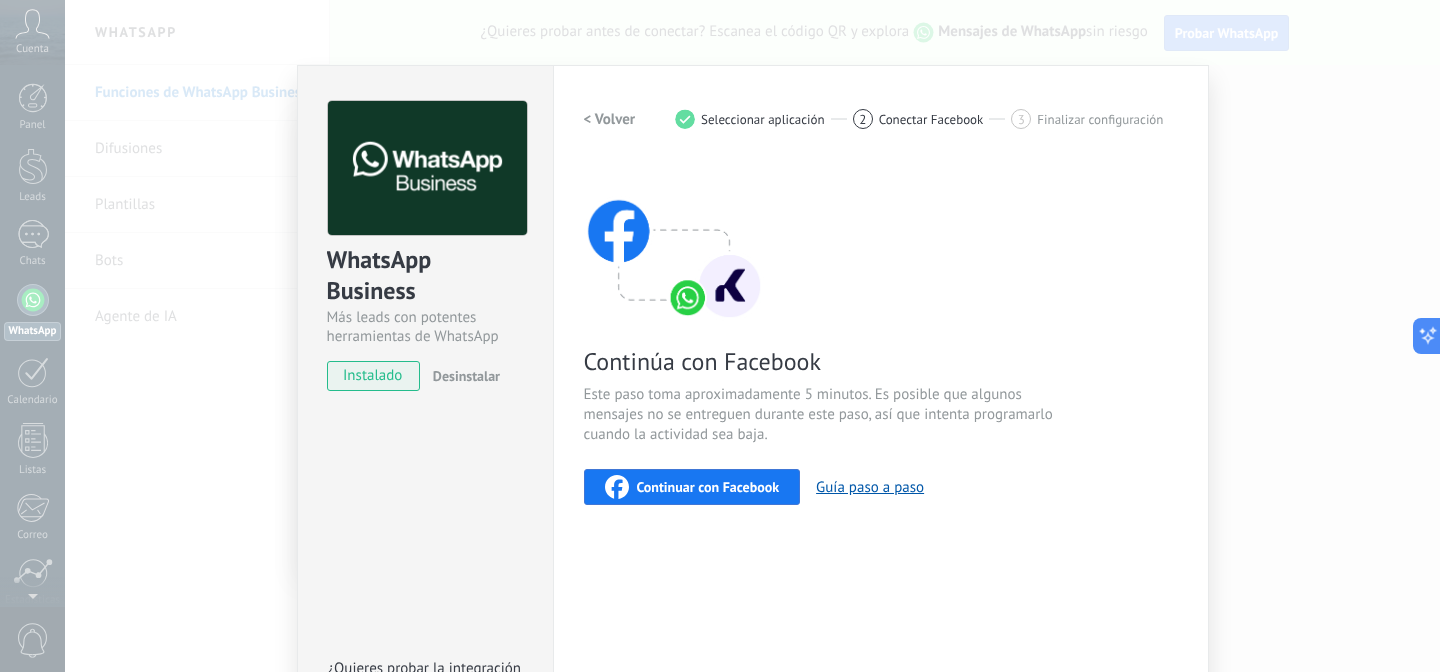 click on "Continuar con Facebook" at bounding box center [708, 487] 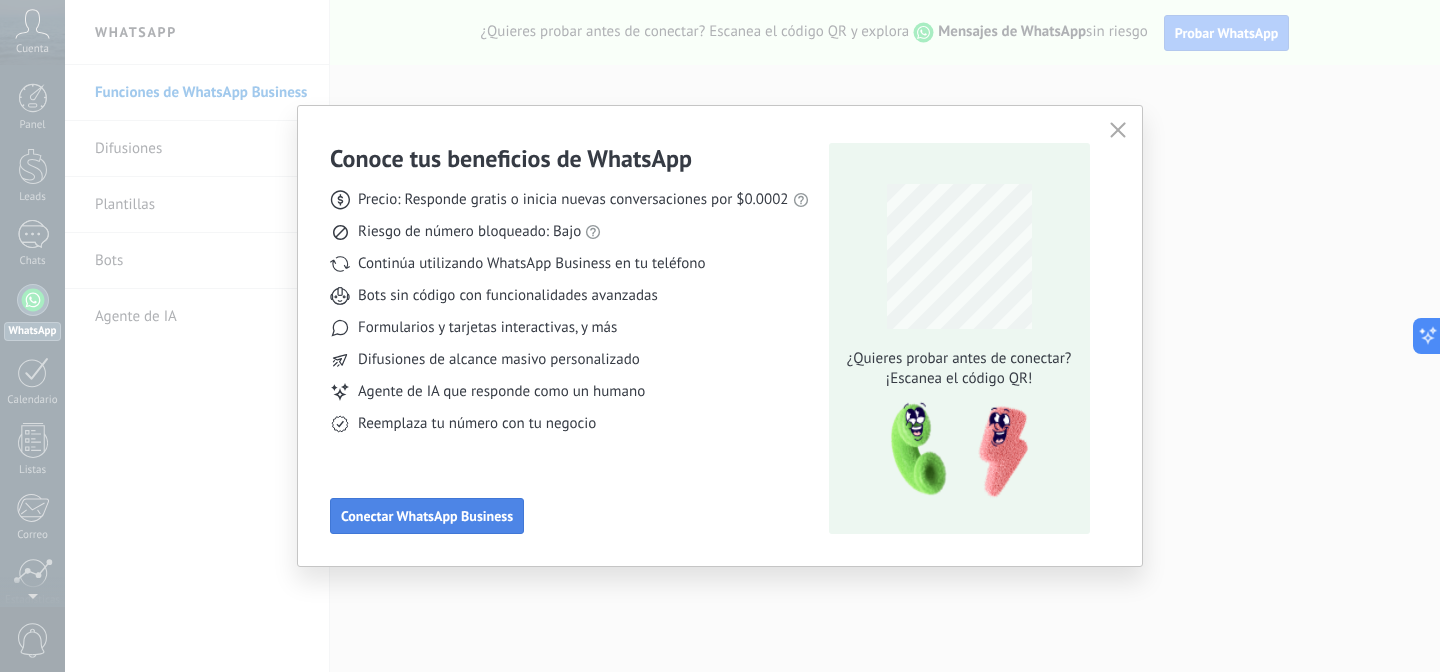 click on "Conectar WhatsApp Business" at bounding box center (427, 516) 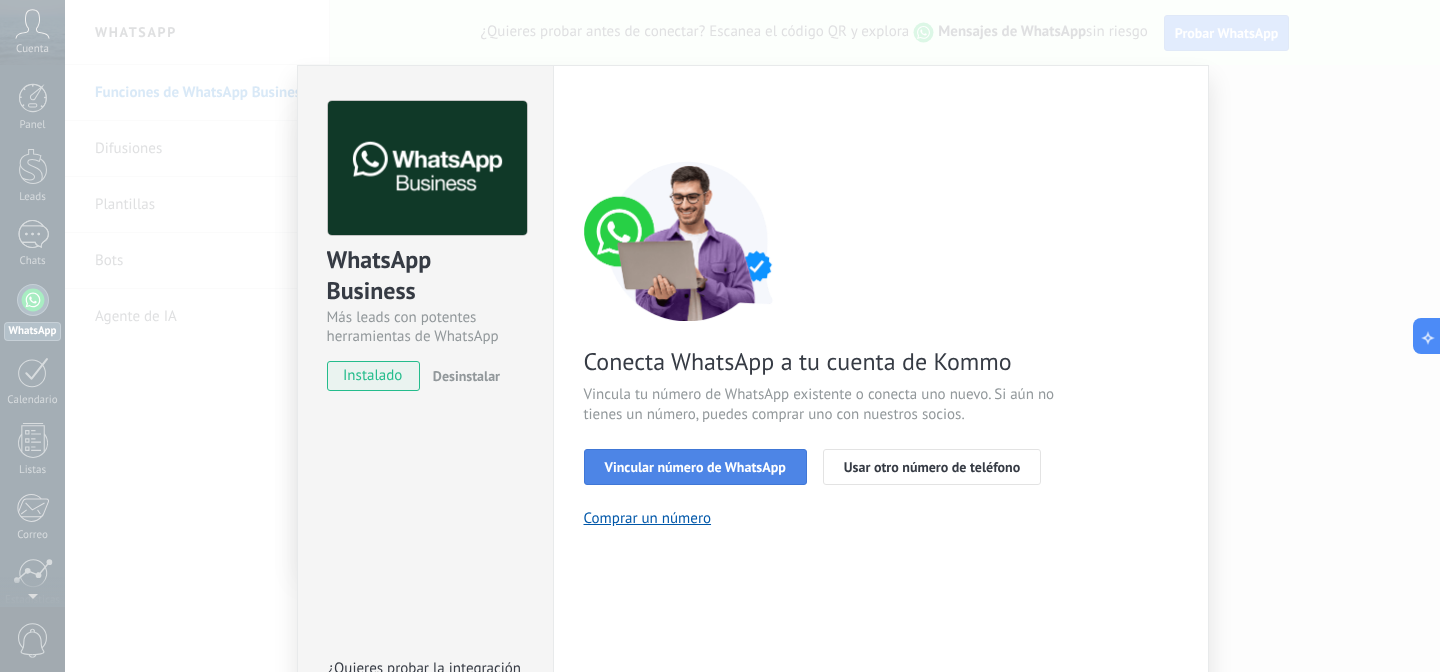 click on "Vincular número de WhatsApp" at bounding box center [695, 467] 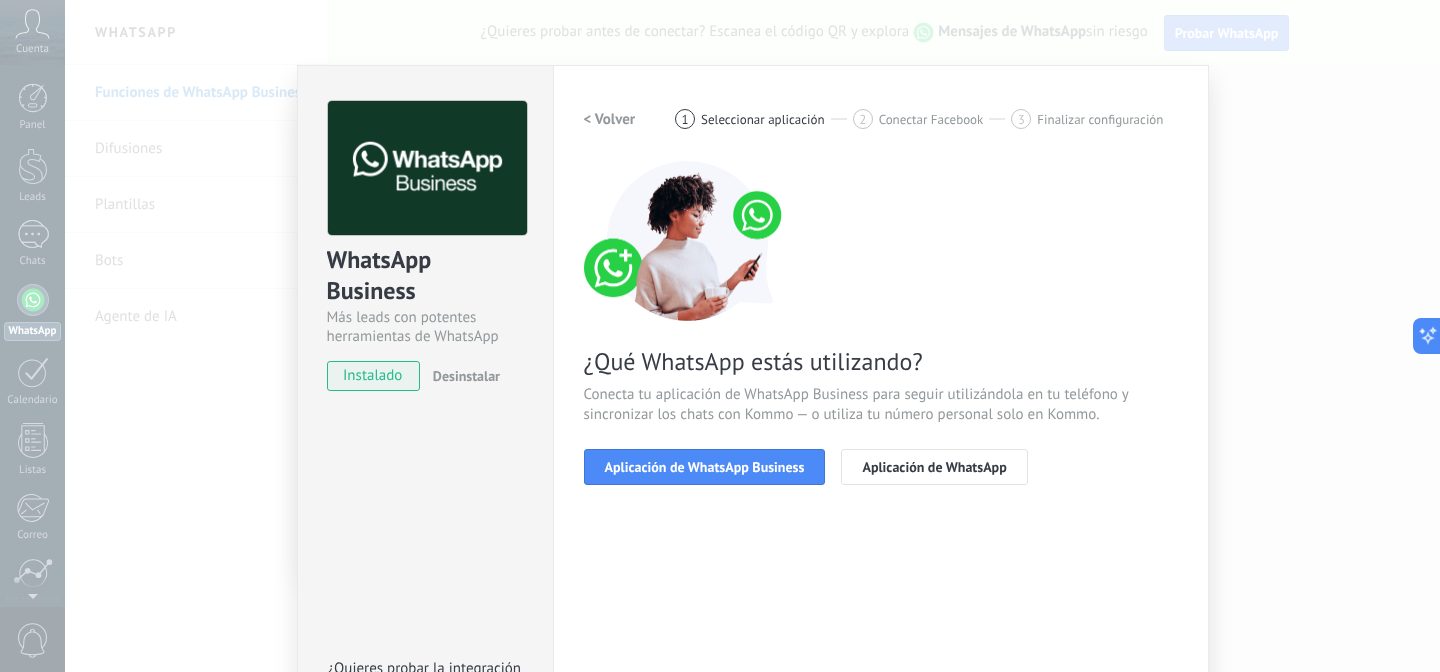 click on "Aplicación de WhatsApp Business" at bounding box center [705, 467] 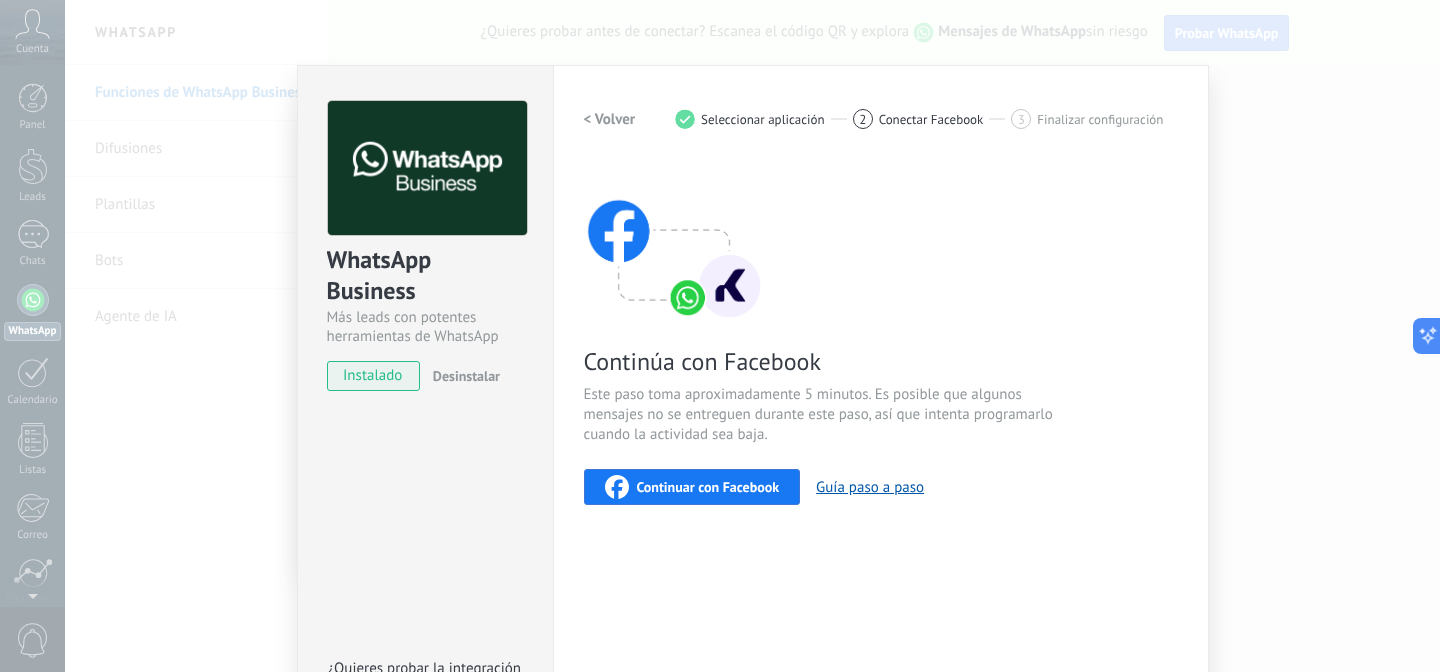 click on "Continuar con Facebook" at bounding box center [708, 487] 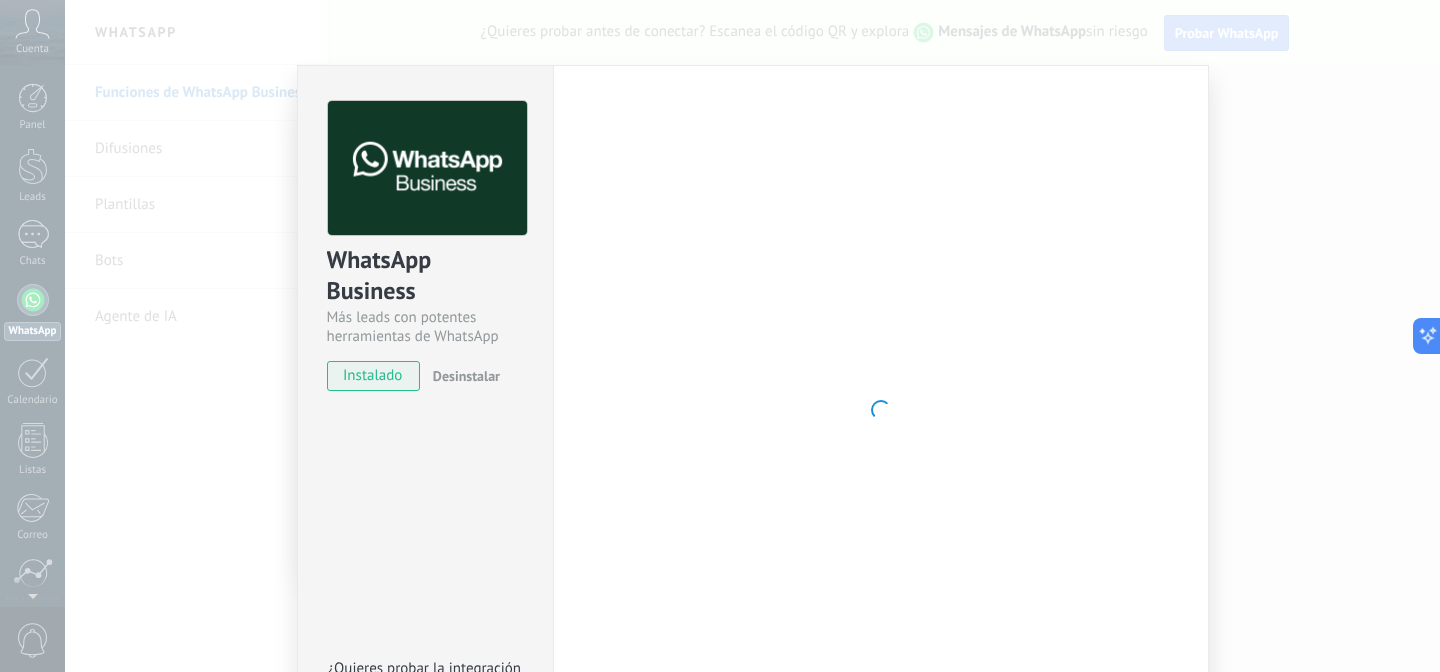 type 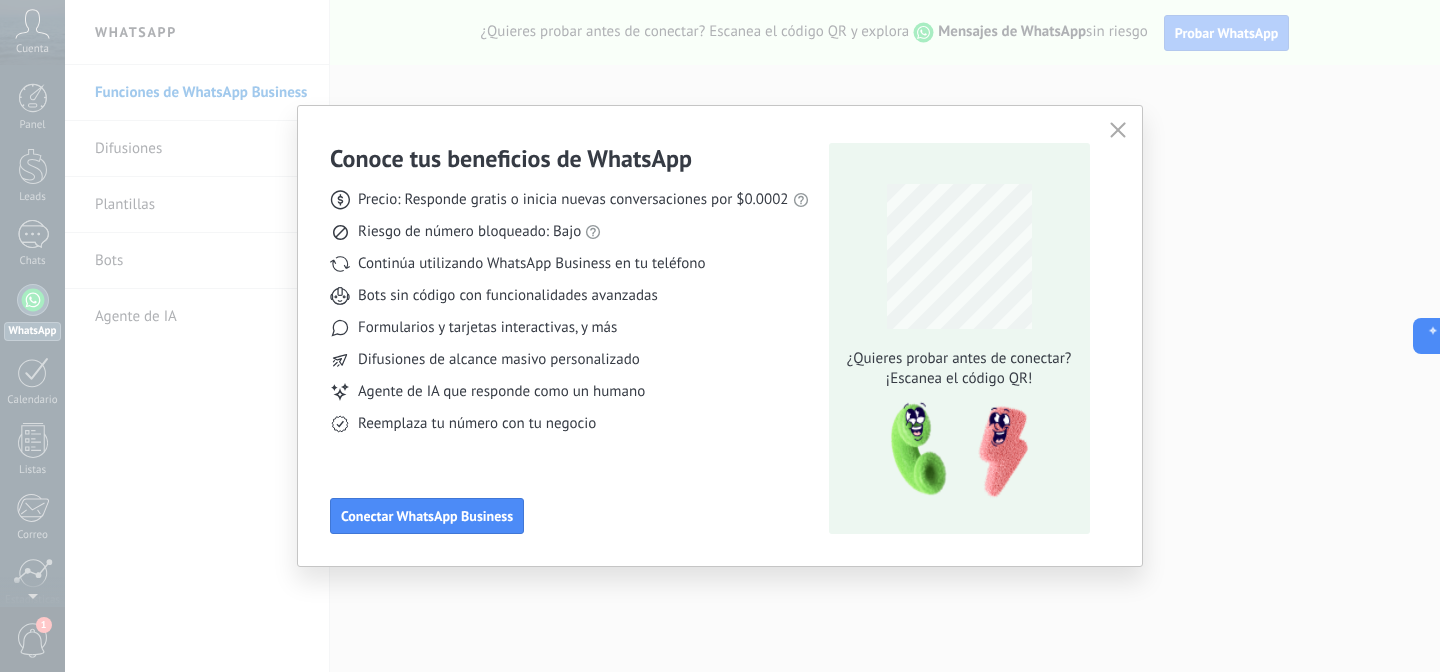 click 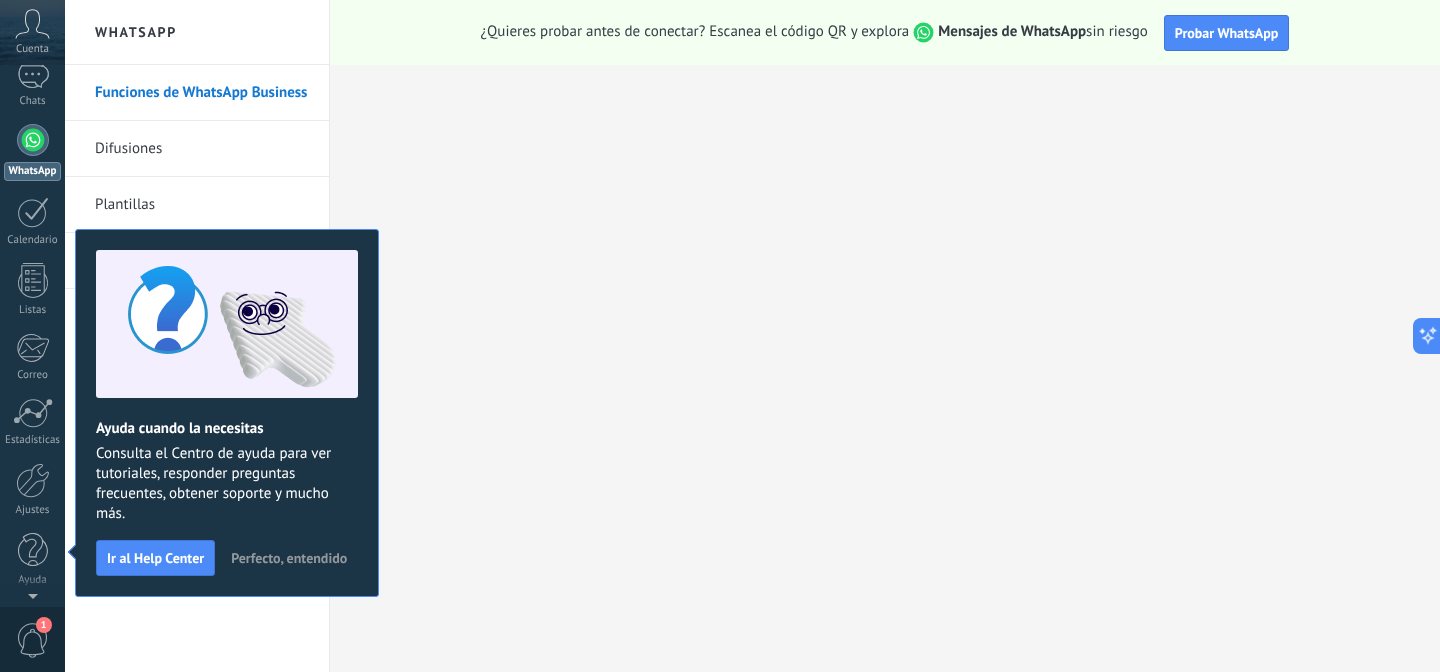 scroll, scrollTop: 0, scrollLeft: 0, axis: both 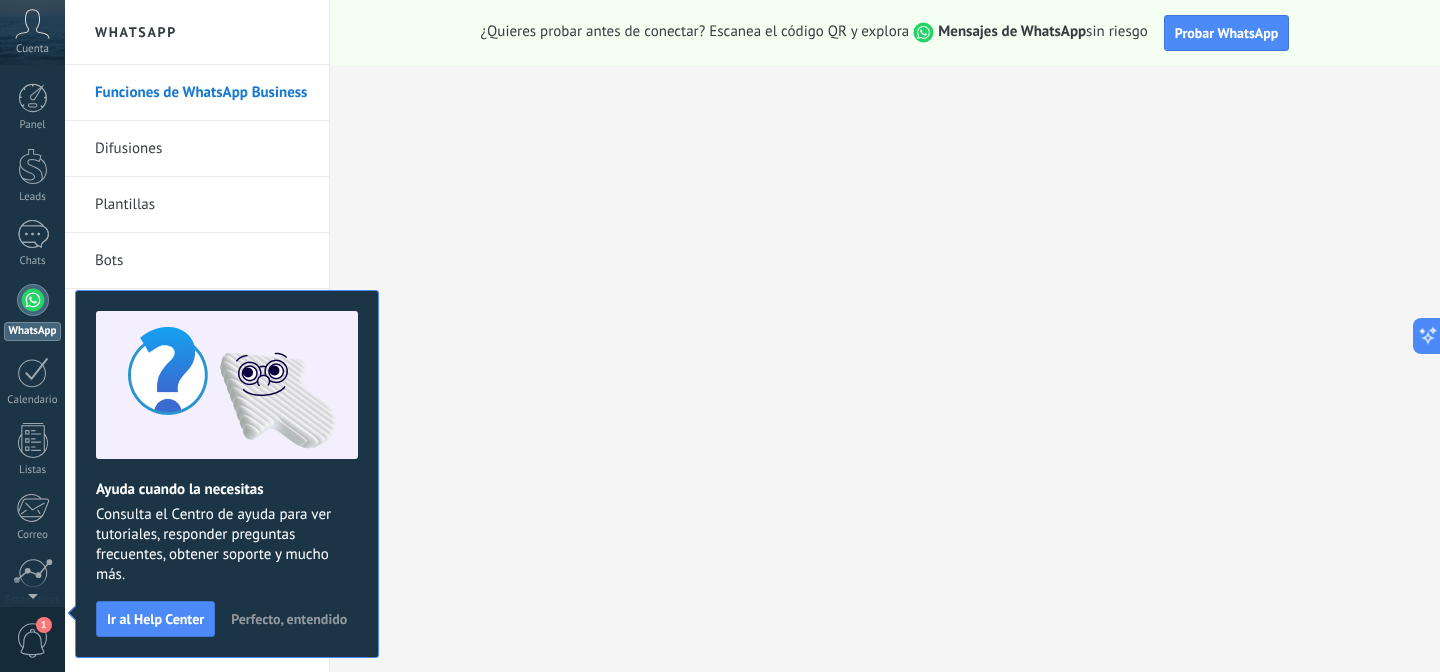 click at bounding box center (33, 300) 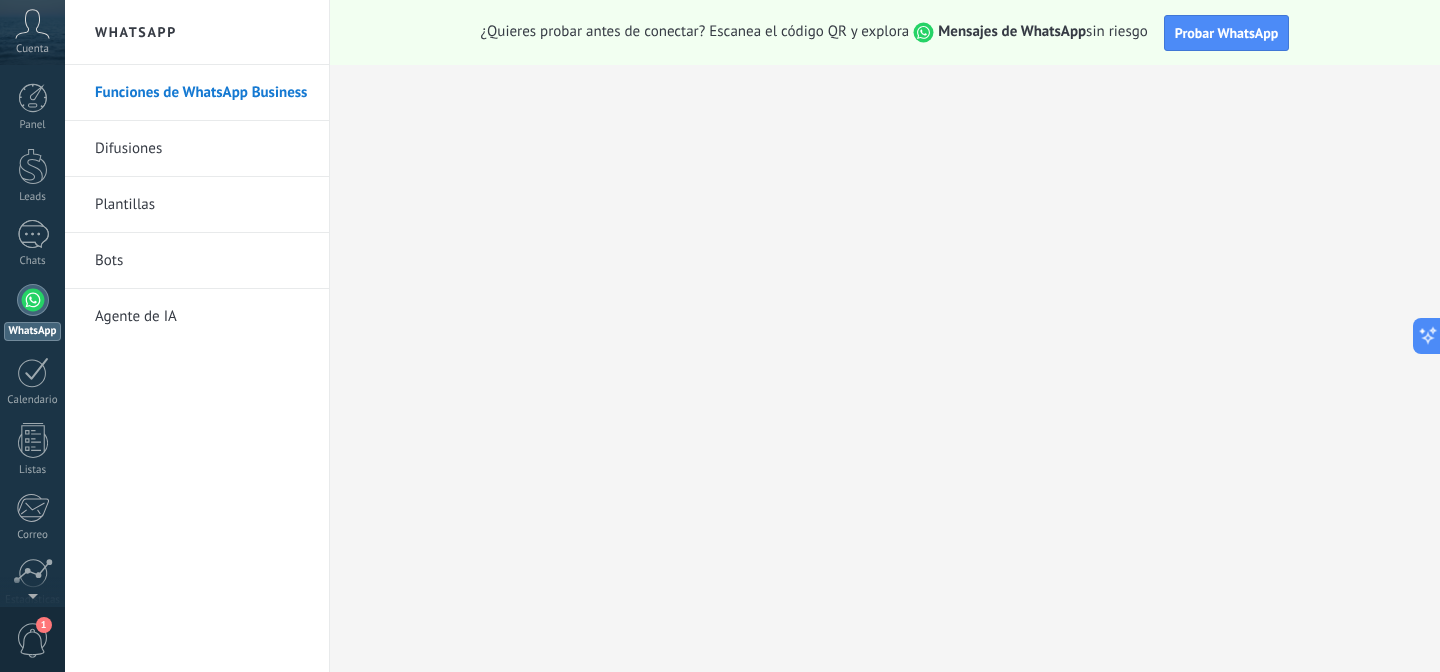click at bounding box center [33, 300] 